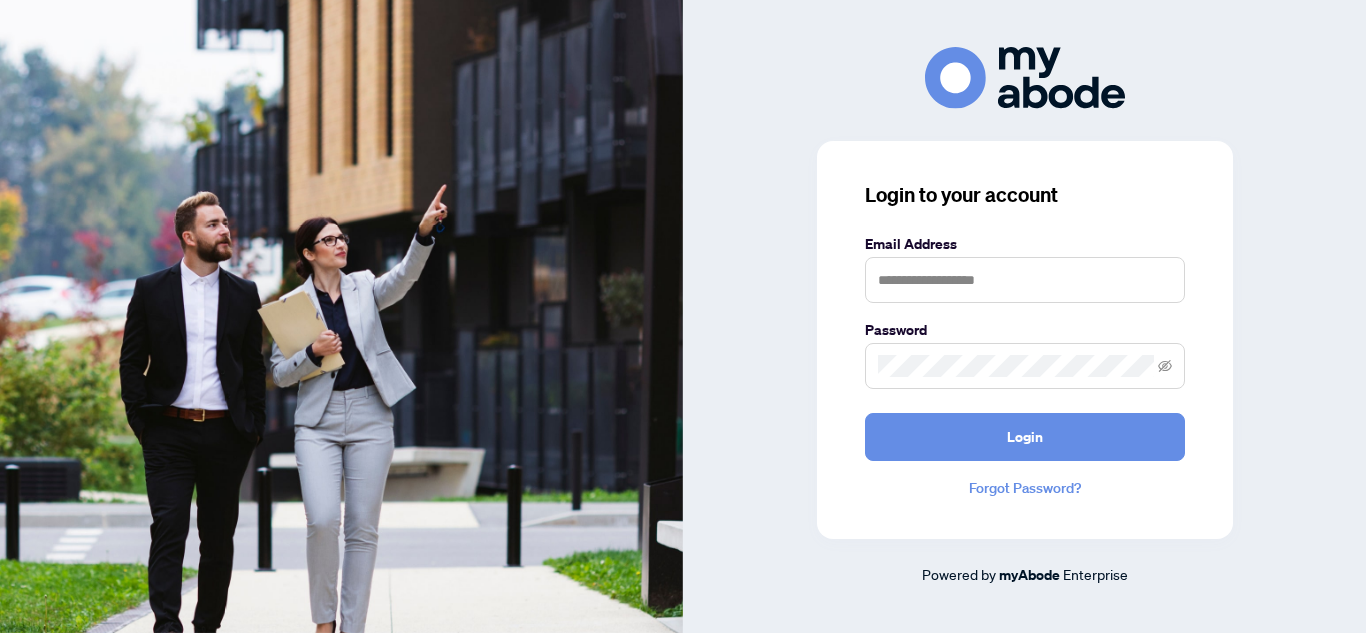 scroll, scrollTop: 0, scrollLeft: 0, axis: both 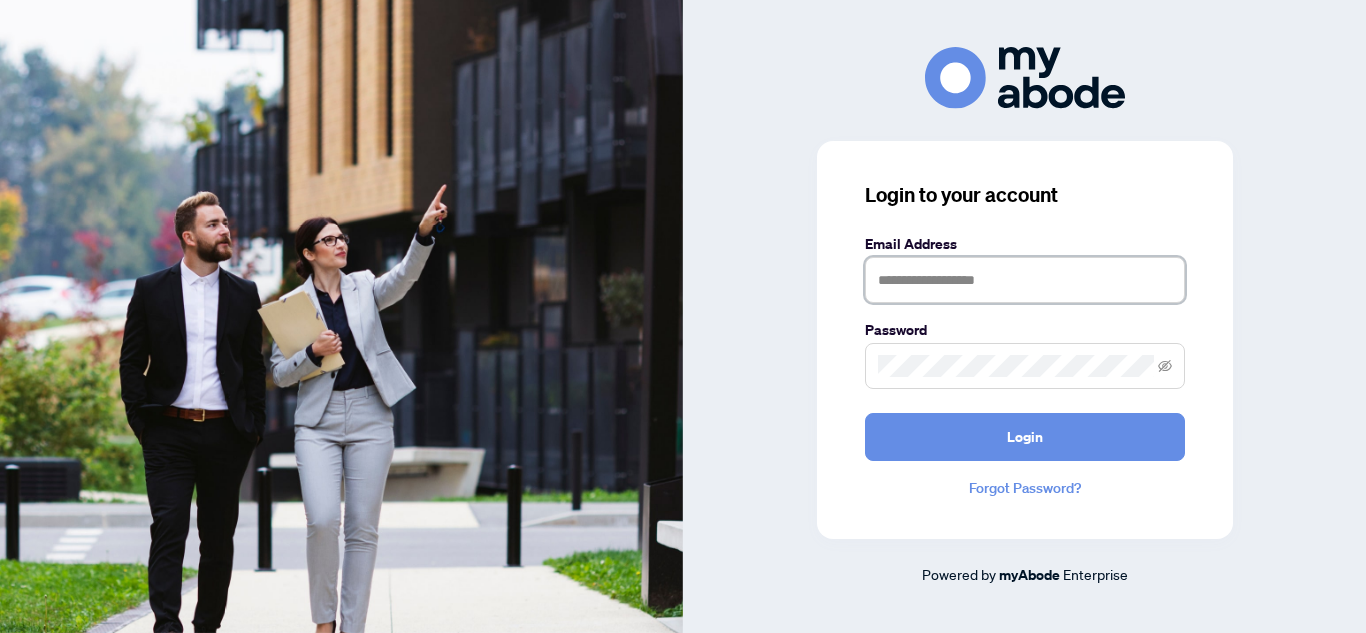 click at bounding box center [1025, 280] 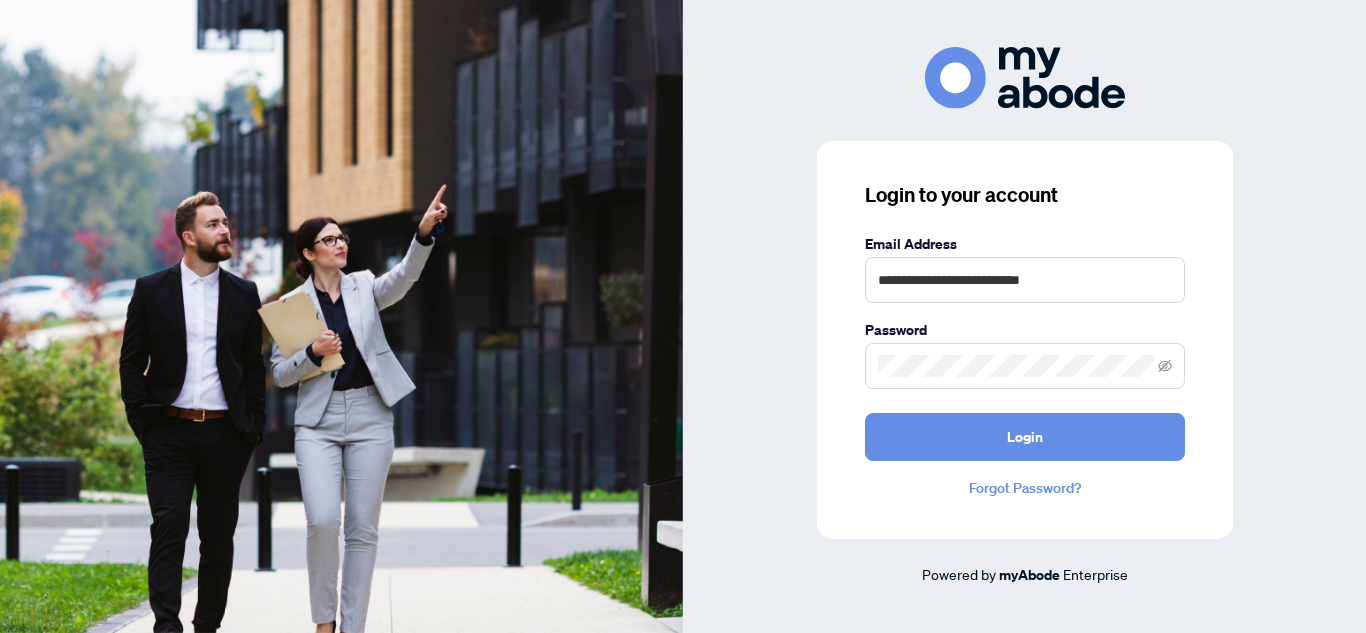 click at bounding box center [1025, 366] 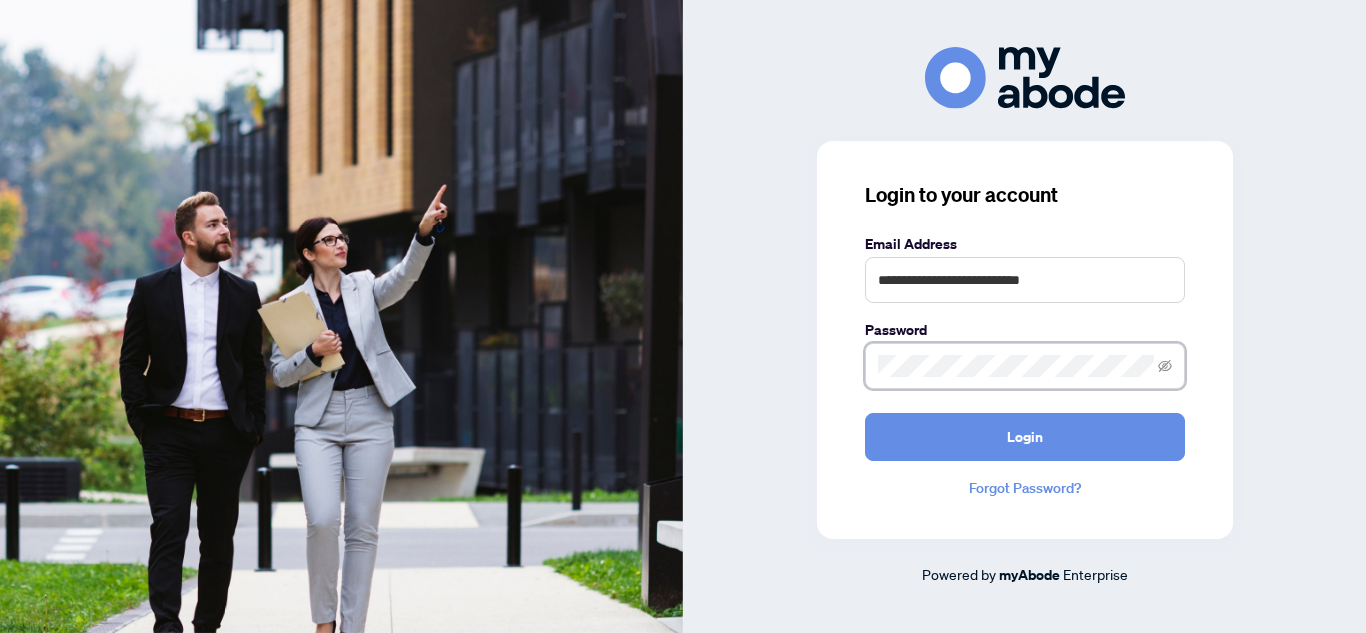 click on "Login" at bounding box center (1025, 437) 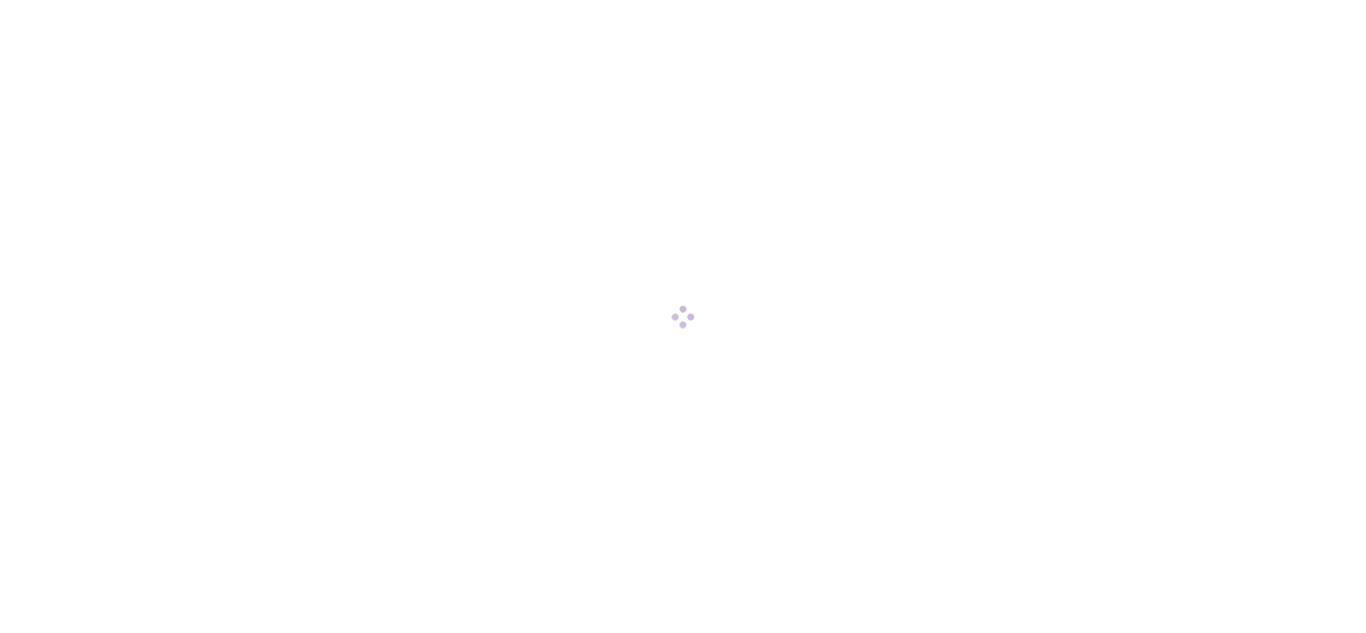 scroll, scrollTop: 0, scrollLeft: 0, axis: both 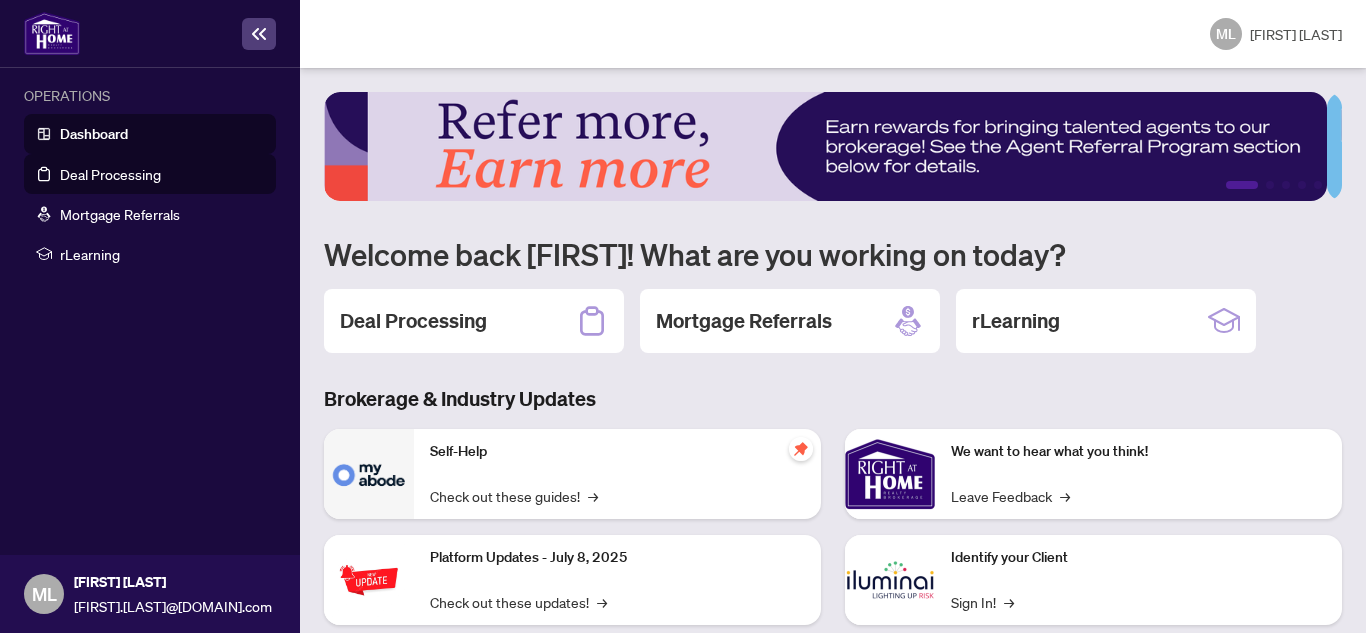 click on "Deal Processing" at bounding box center (110, 174) 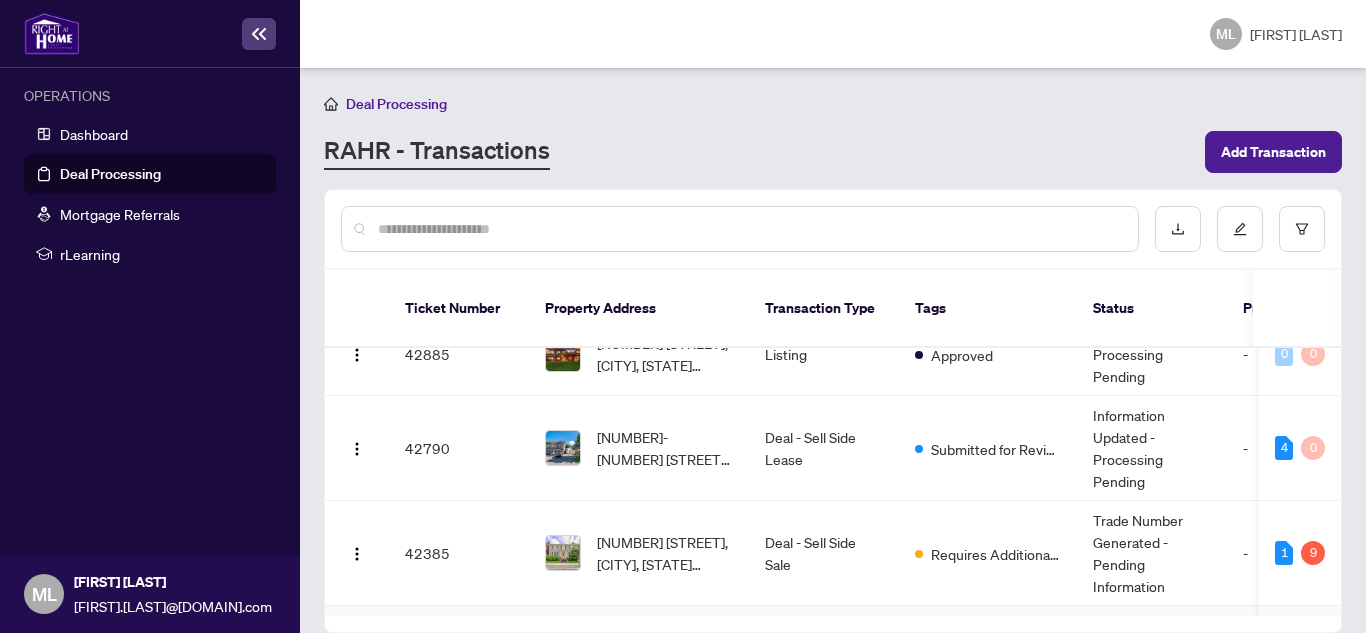 scroll, scrollTop: 0, scrollLeft: 0, axis: both 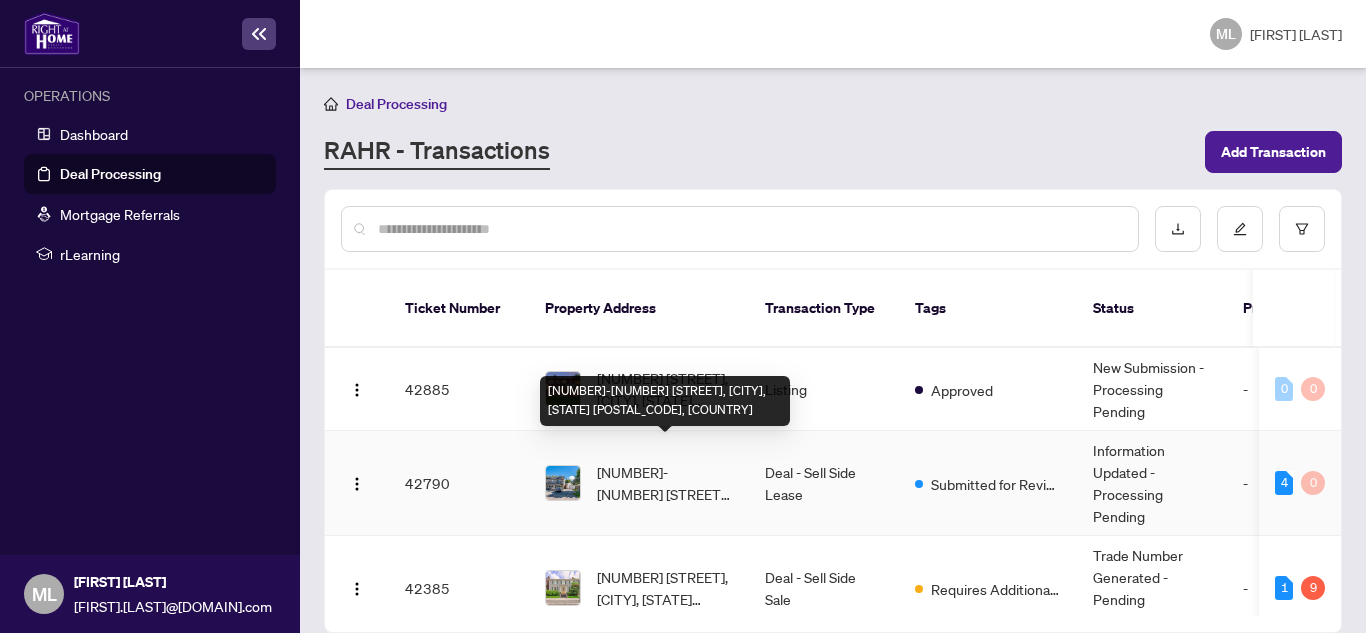 click on "[NUMBER]-[NUMBER] [STREET], [CITY], [STATE] [POSTAL_CODE], [COUNTRY]" at bounding box center (665, 483) 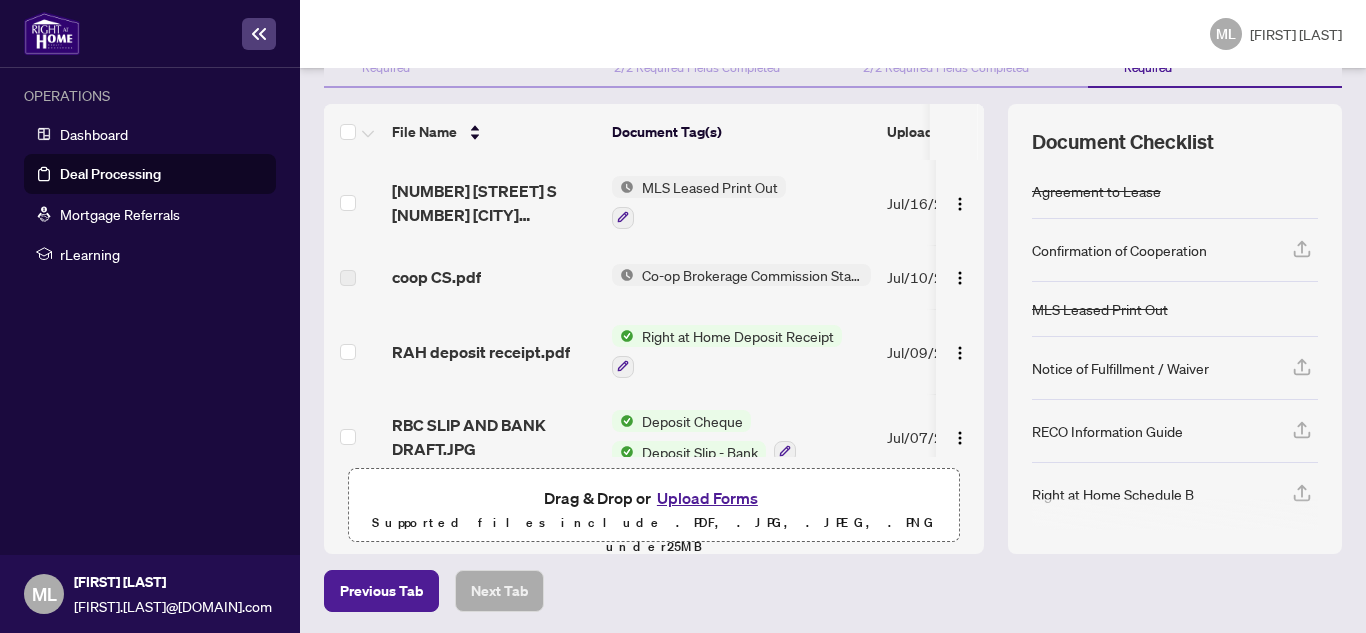 scroll, scrollTop: 256, scrollLeft: 0, axis: vertical 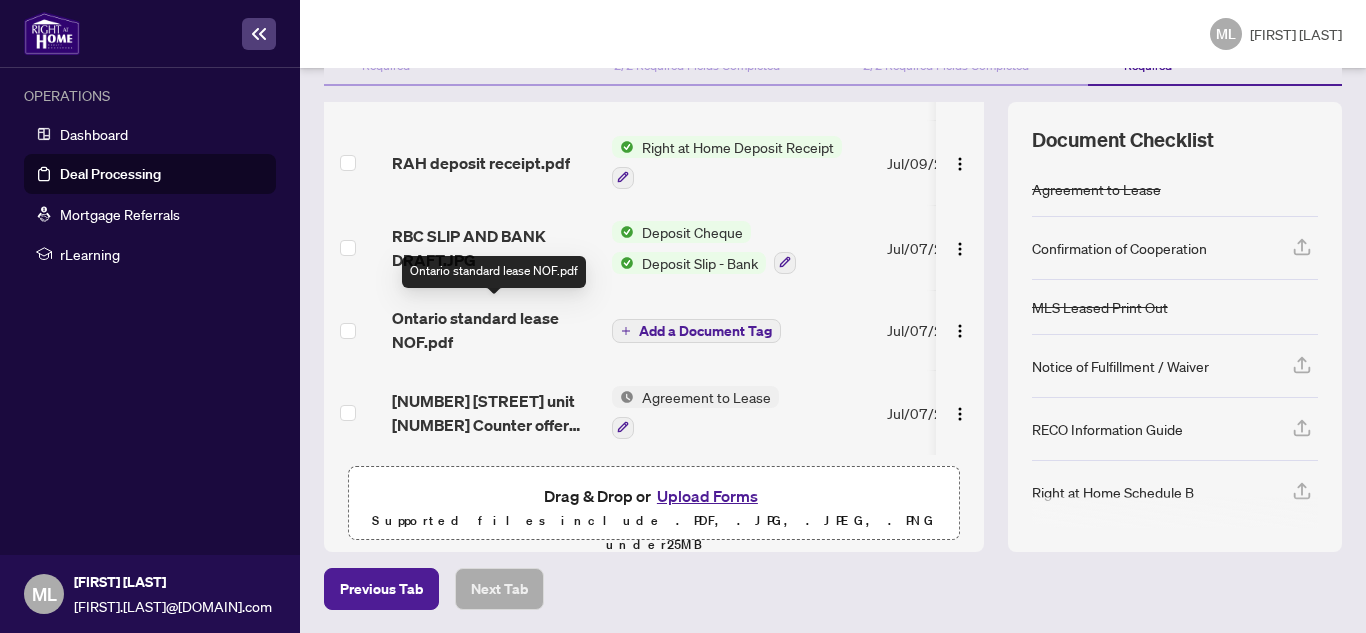 click on "Ontario standard lease  NOF.pdf" at bounding box center (494, 330) 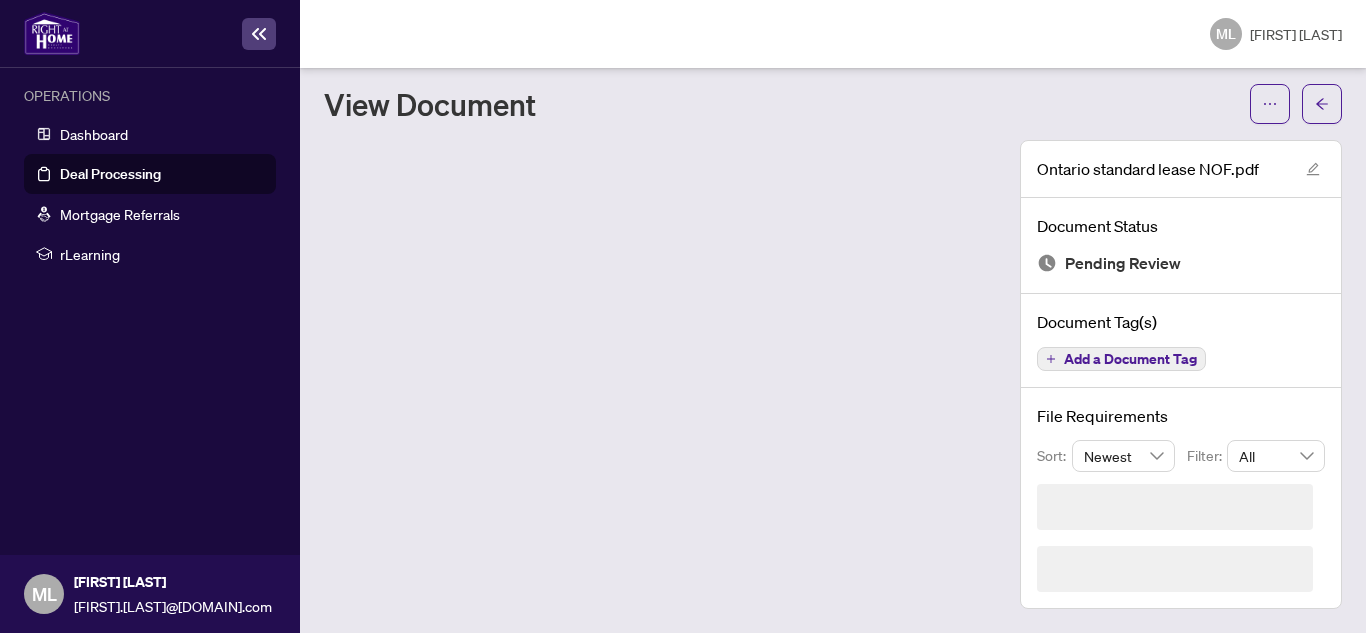 scroll, scrollTop: 0, scrollLeft: 0, axis: both 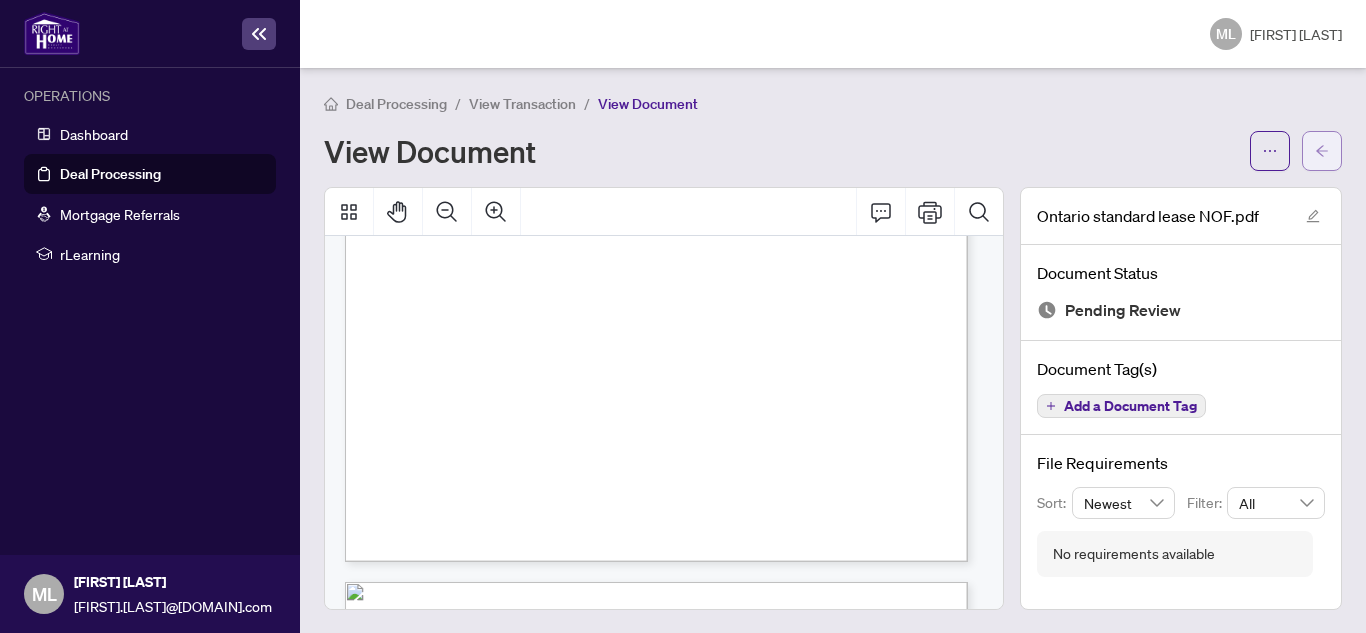 click 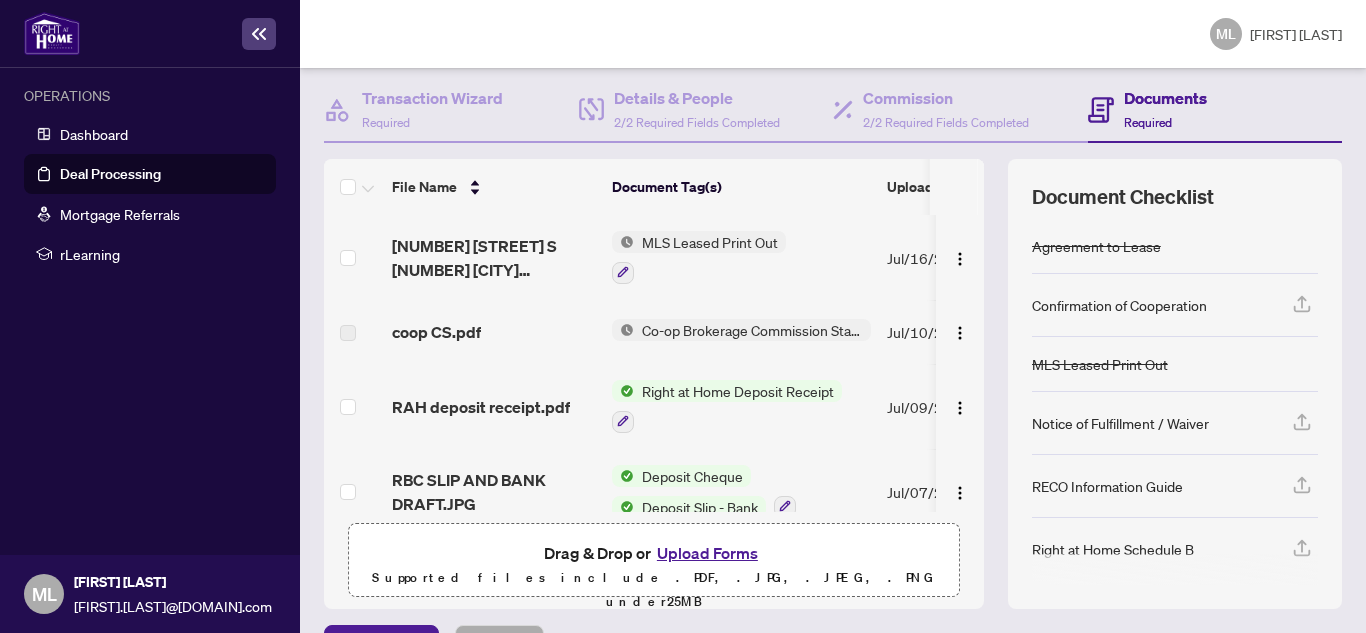 scroll, scrollTop: 200, scrollLeft: 0, axis: vertical 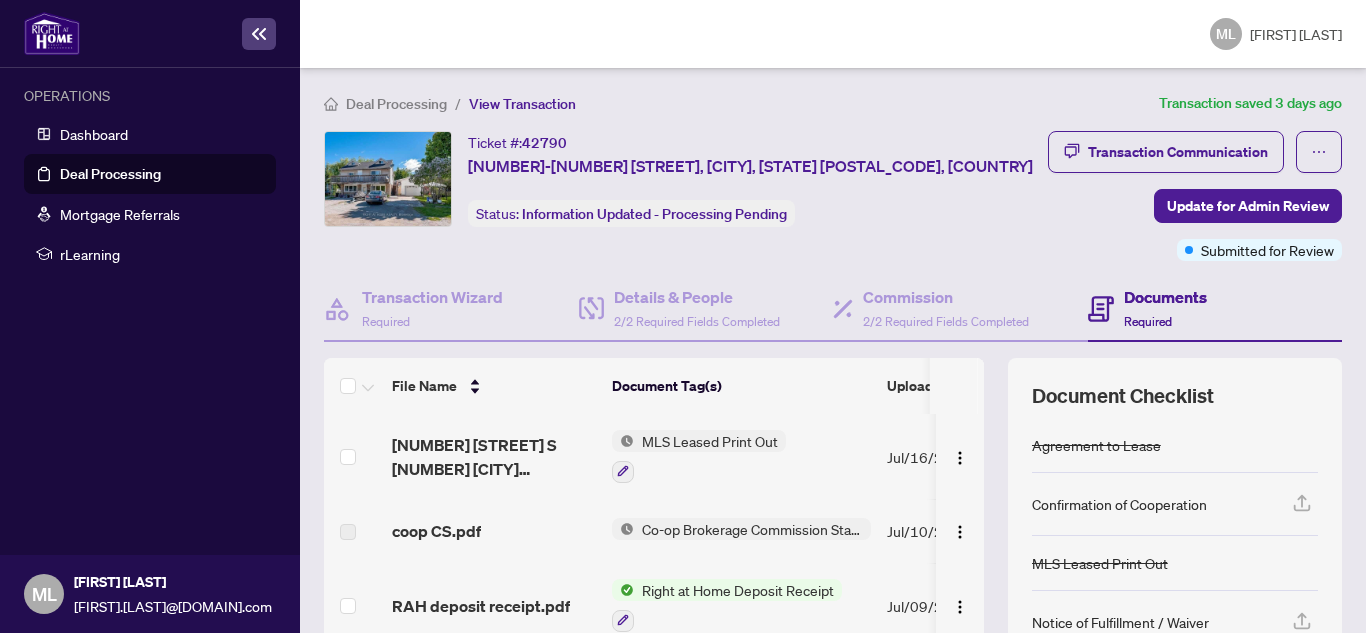 click on "Deal Processing" at bounding box center (110, 174) 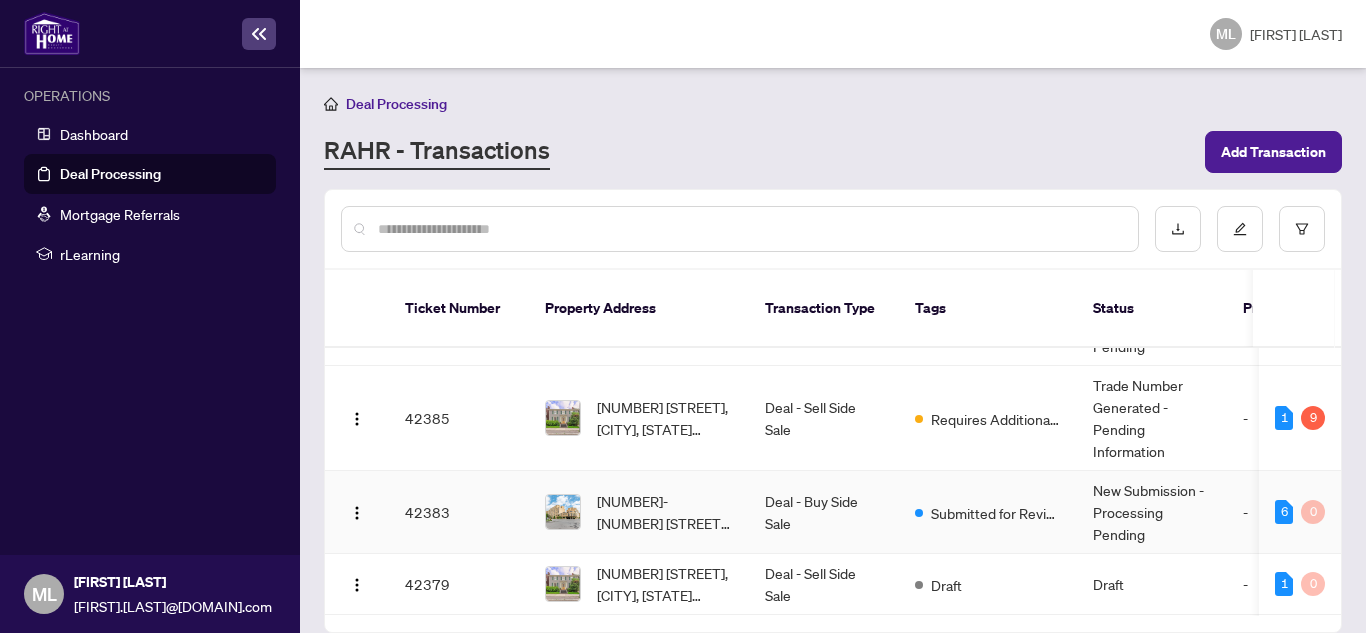 scroll, scrollTop: 200, scrollLeft: 0, axis: vertical 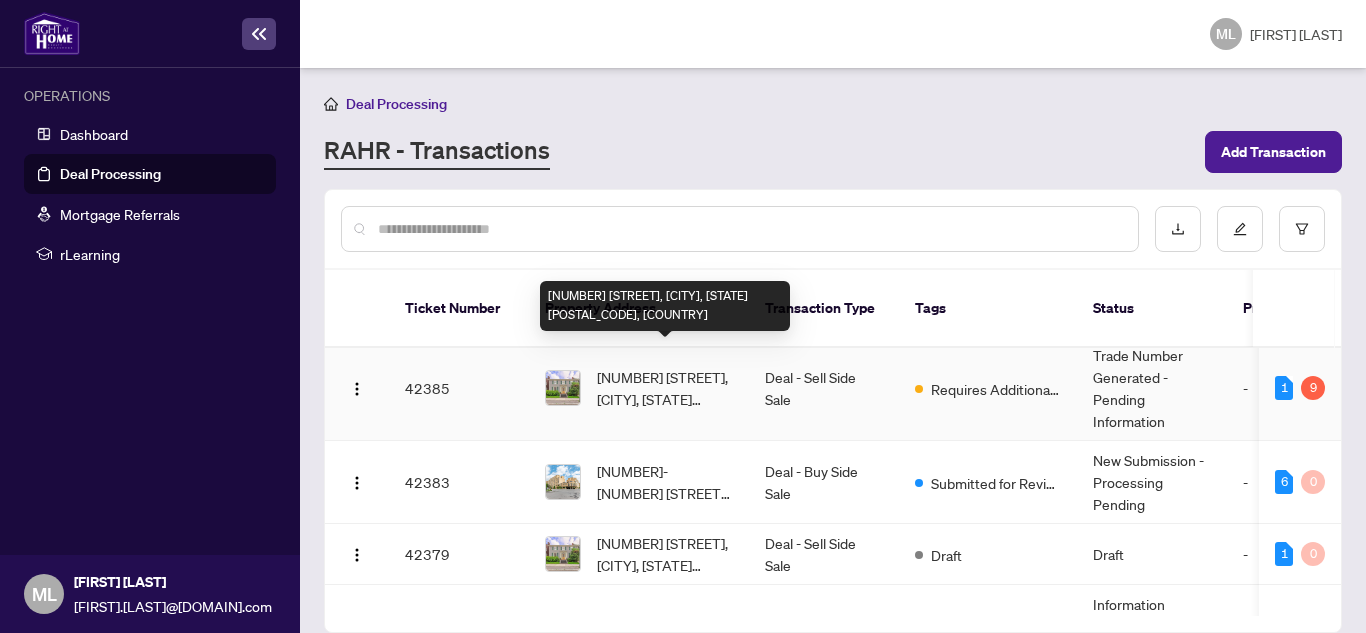 click on "[NUMBER] [STREET], [CITY], [STATE] [POSTAL_CODE], [COUNTRY]" at bounding box center (665, 388) 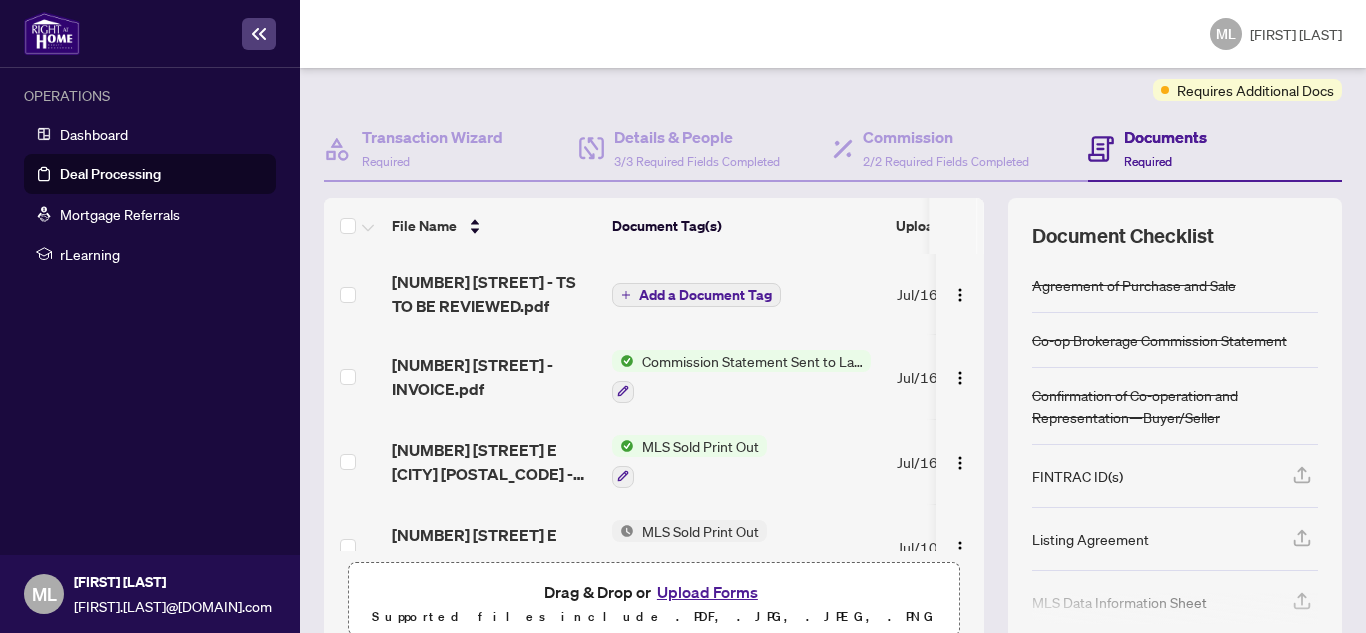 scroll, scrollTop: 200, scrollLeft: 0, axis: vertical 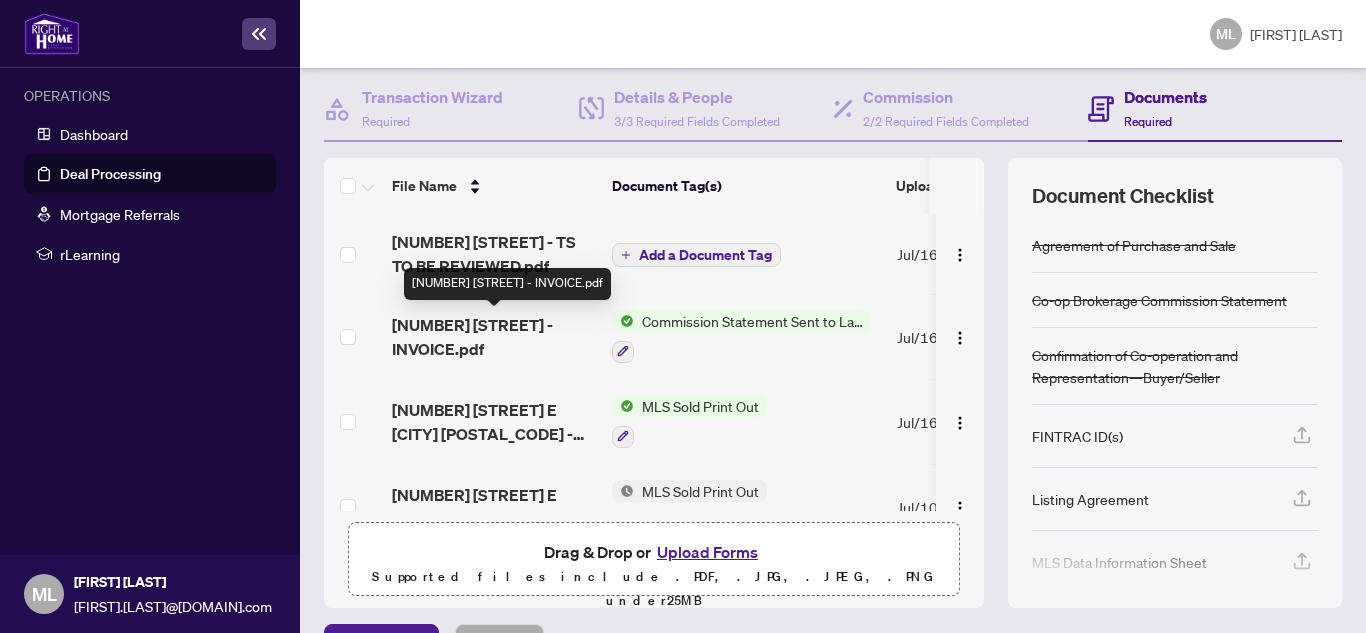 click on "[NUMBER] [STREET] - INVOICE.pdf" at bounding box center (494, 337) 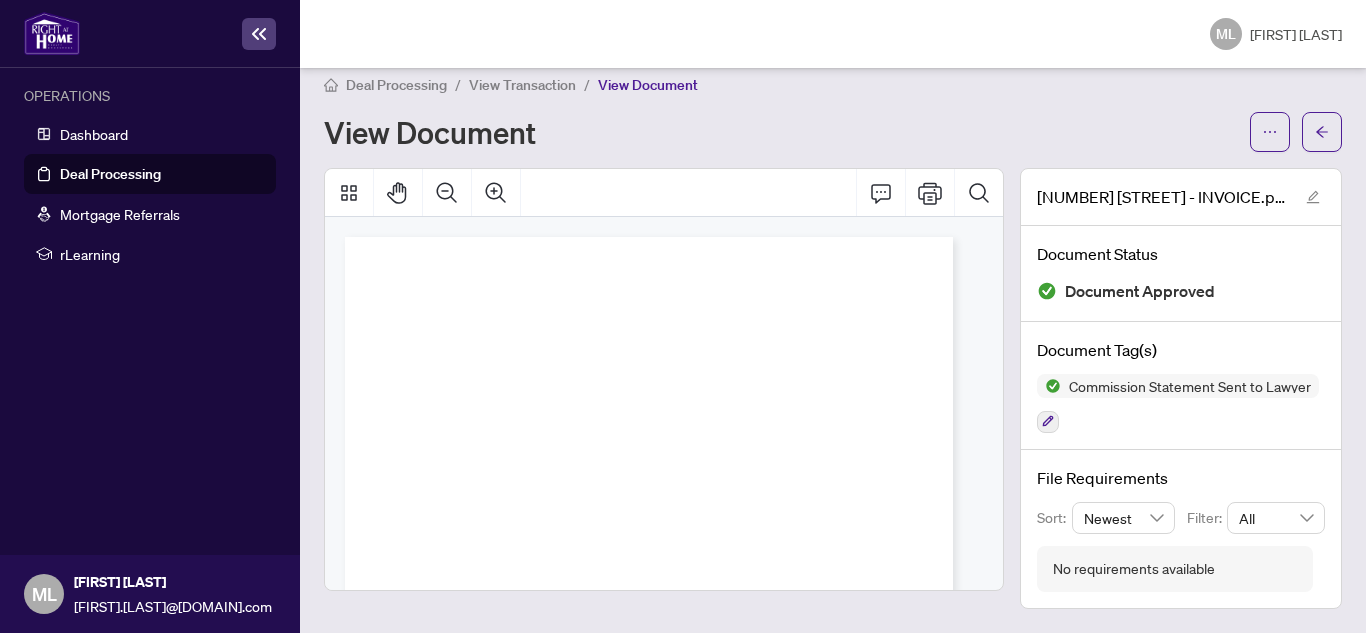 scroll, scrollTop: 17, scrollLeft: 0, axis: vertical 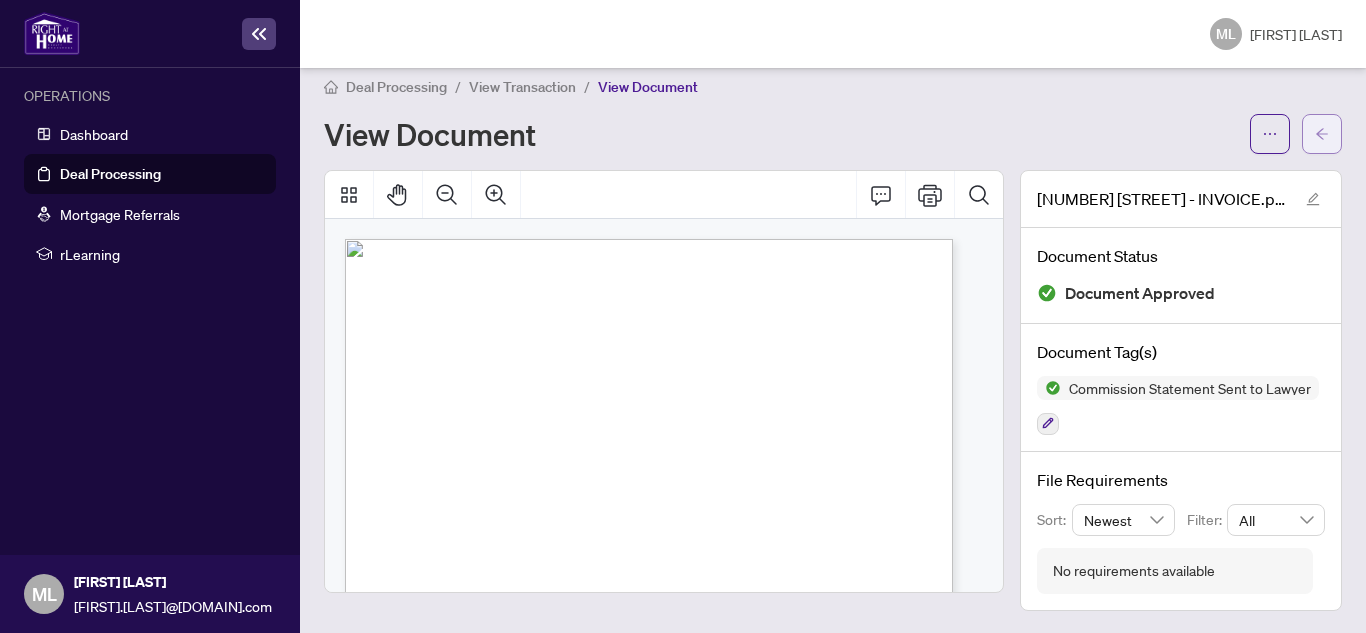 click at bounding box center (1322, 134) 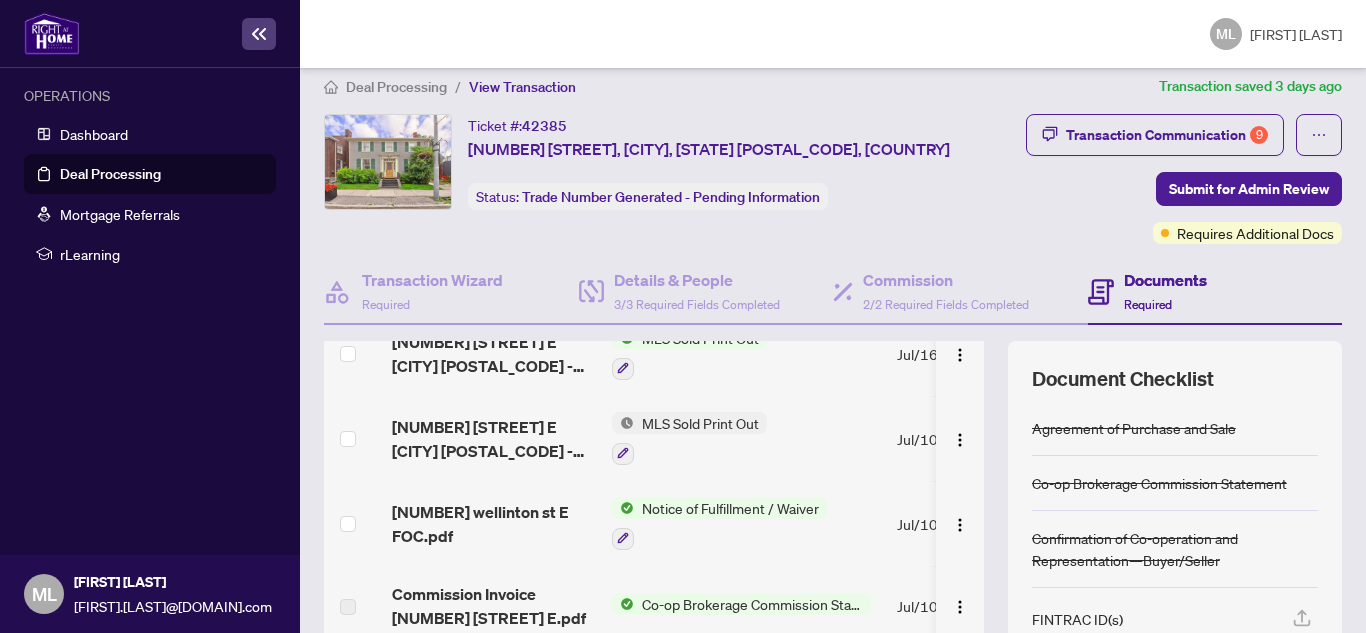 scroll, scrollTop: 300, scrollLeft: 0, axis: vertical 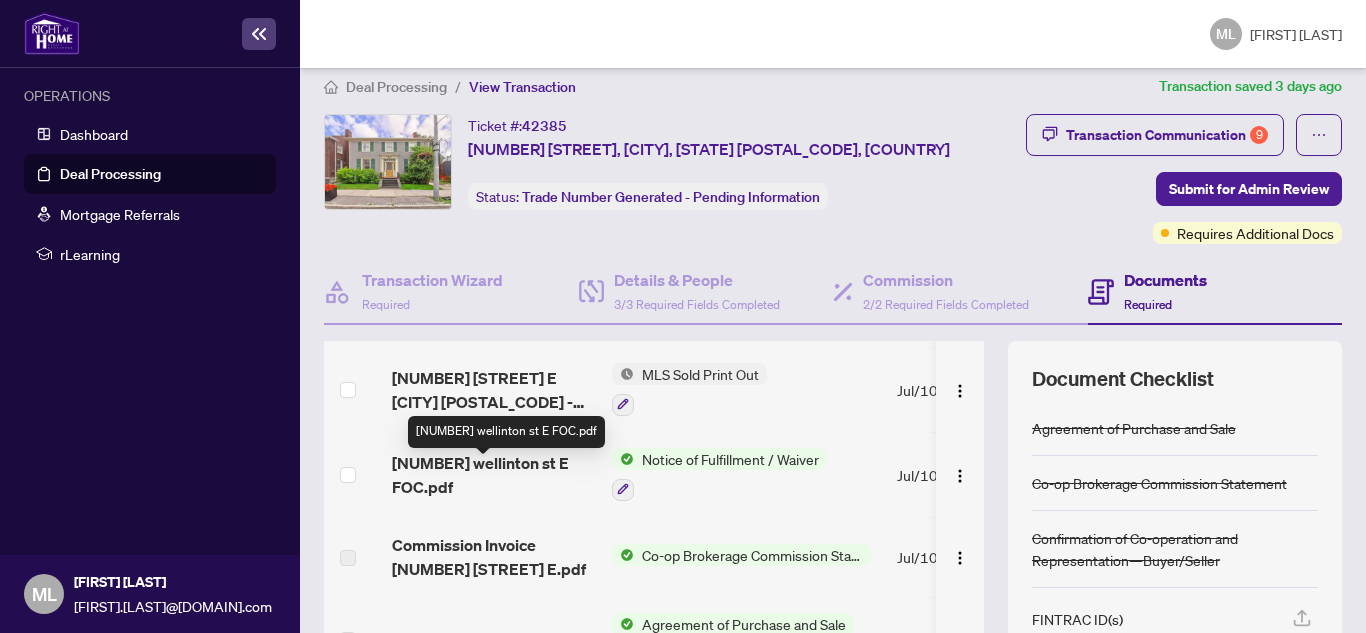 click on "[NUMBER] wellinton st E FOC.pdf" at bounding box center (494, 475) 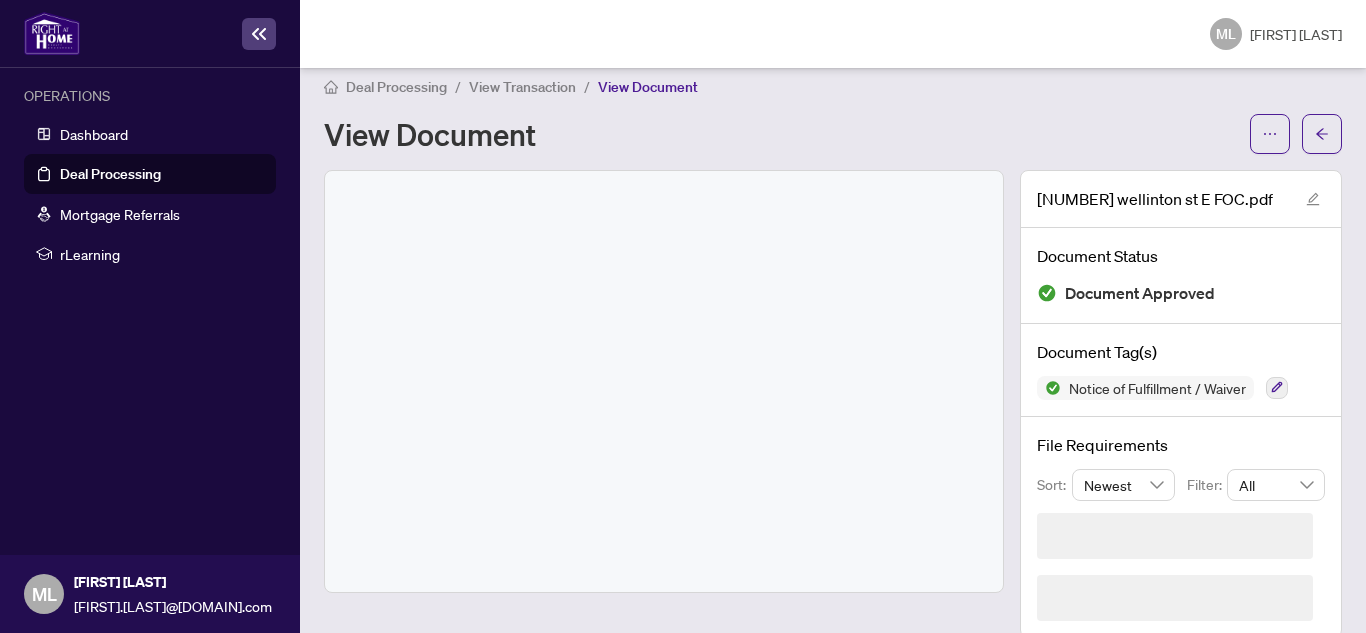 scroll, scrollTop: 0, scrollLeft: 0, axis: both 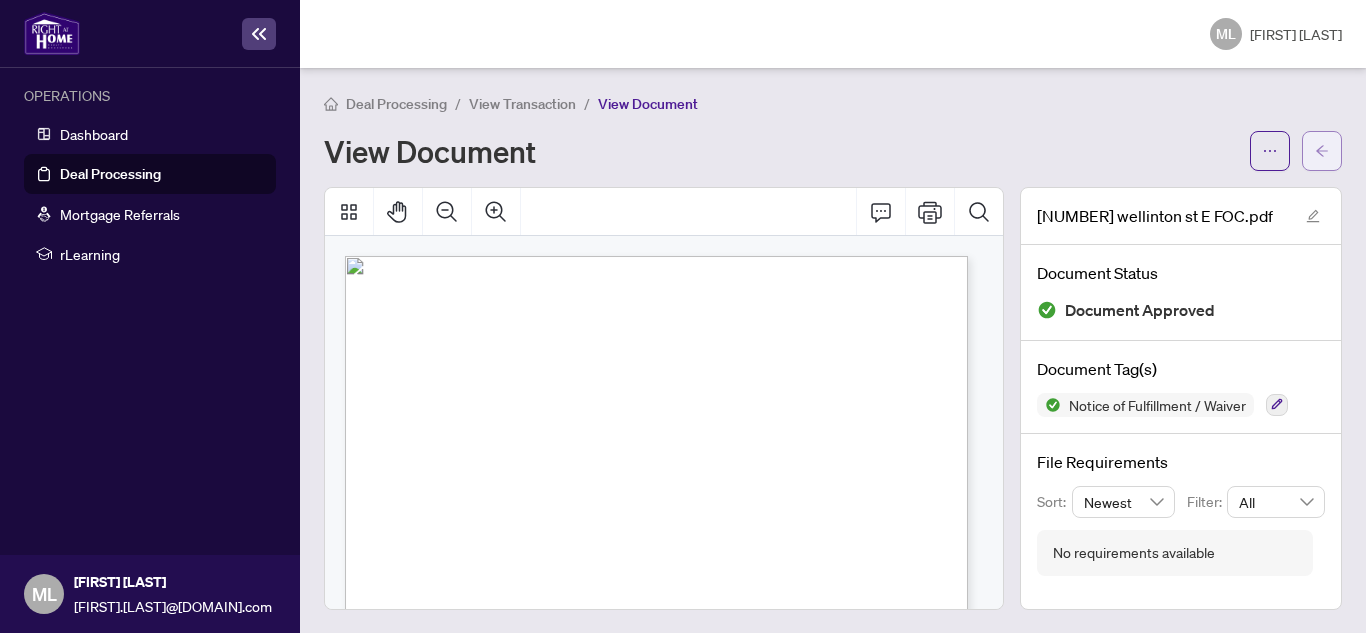 click at bounding box center (1322, 151) 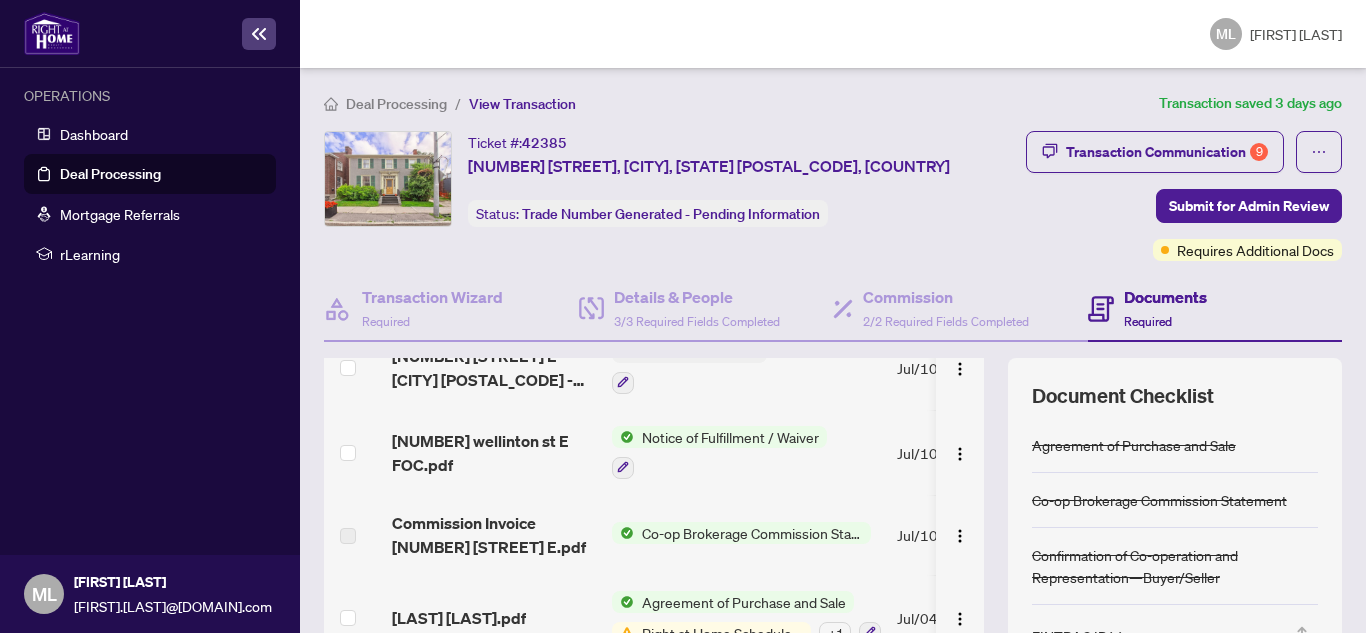 scroll, scrollTop: 376, scrollLeft: 0, axis: vertical 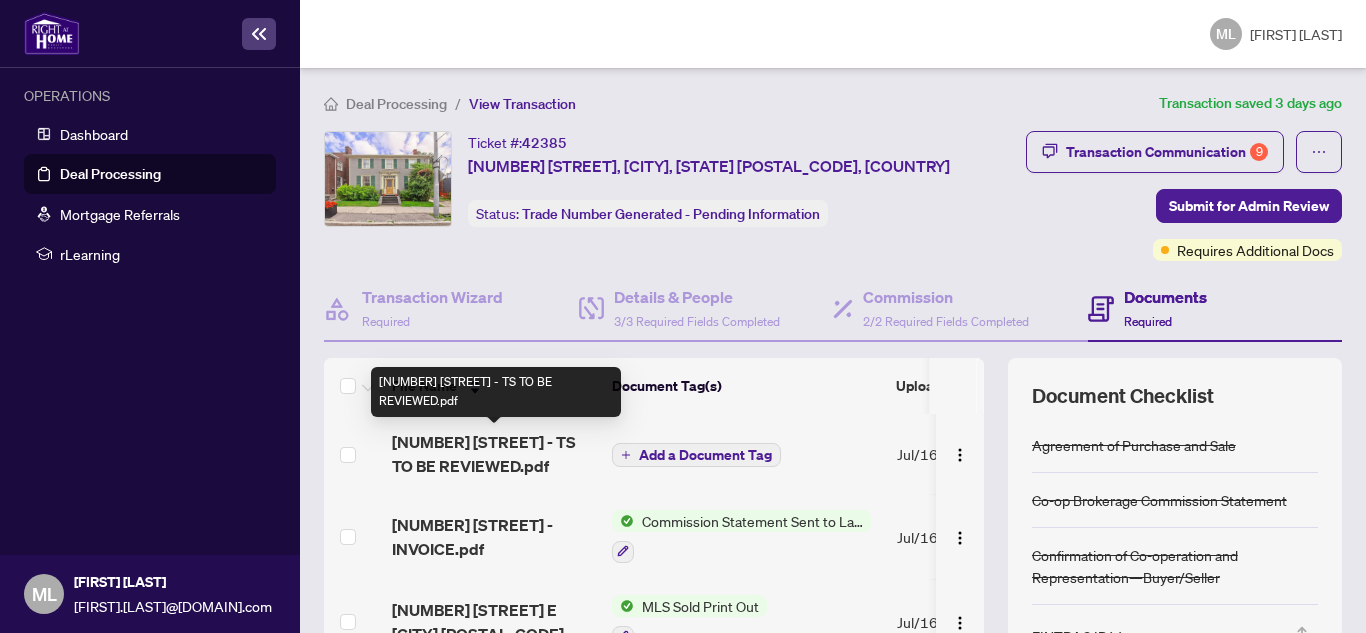 click on "[NUMBER] [STREET] - TS TO BE REVIEWED.pdf" at bounding box center [494, 454] 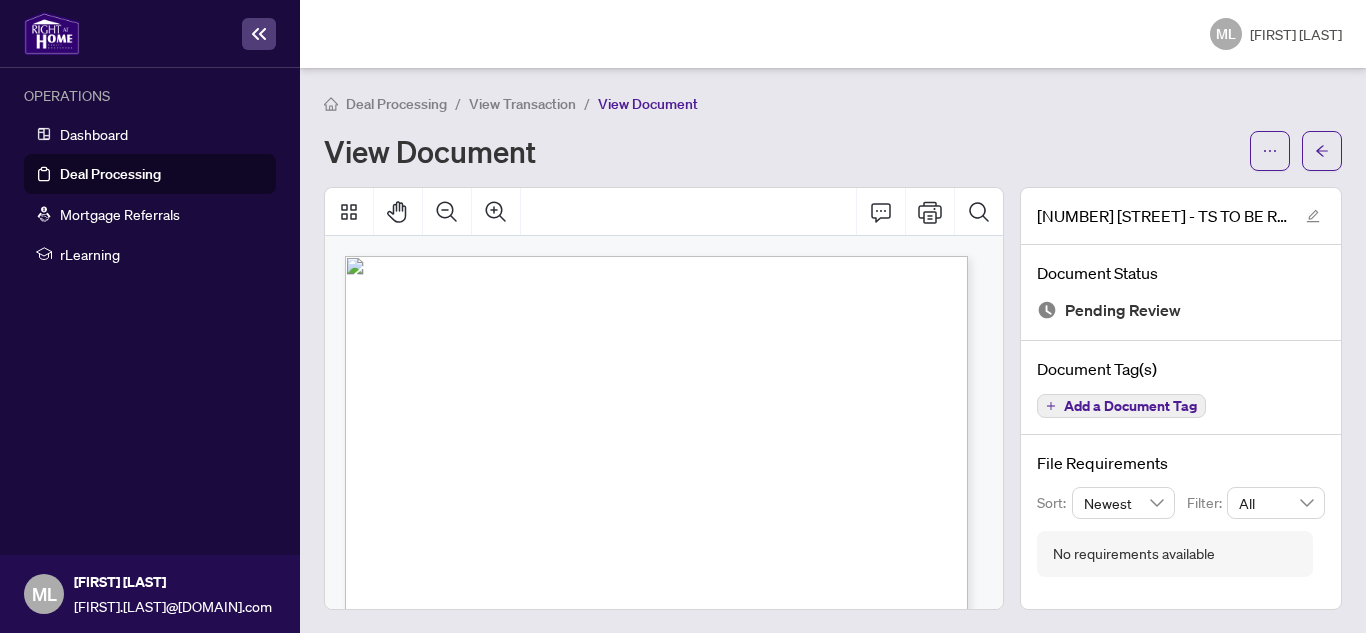 scroll, scrollTop: 100, scrollLeft: 0, axis: vertical 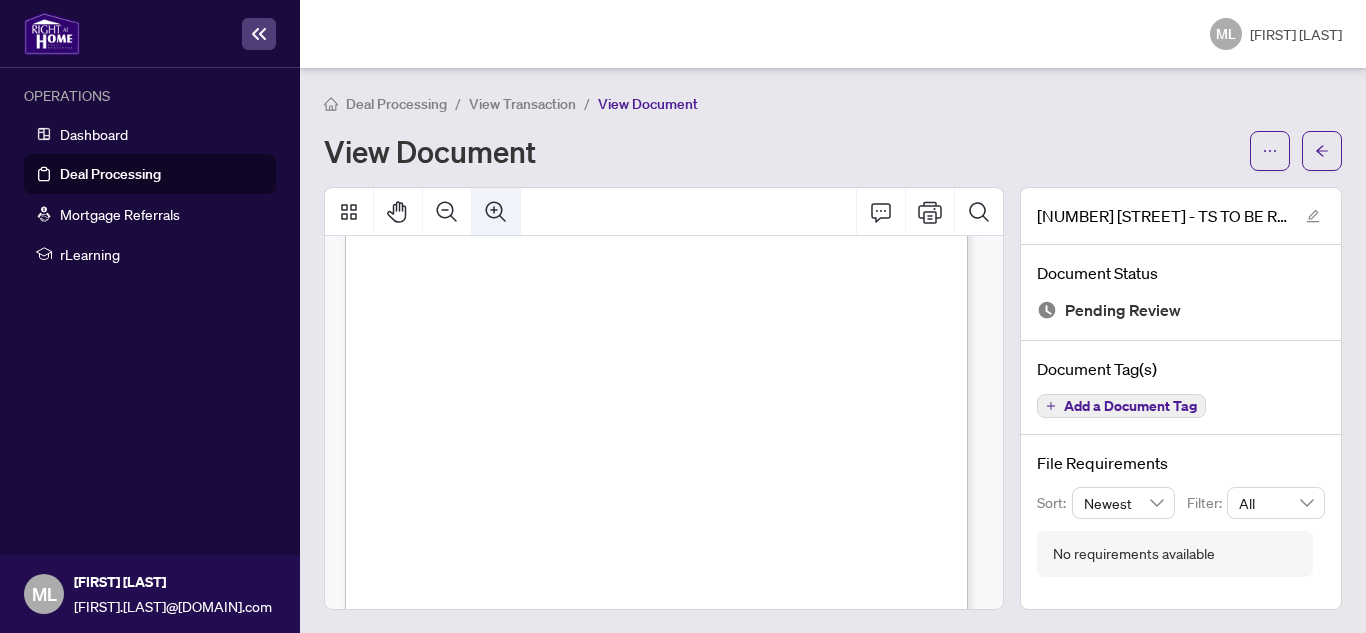click at bounding box center [496, 212] 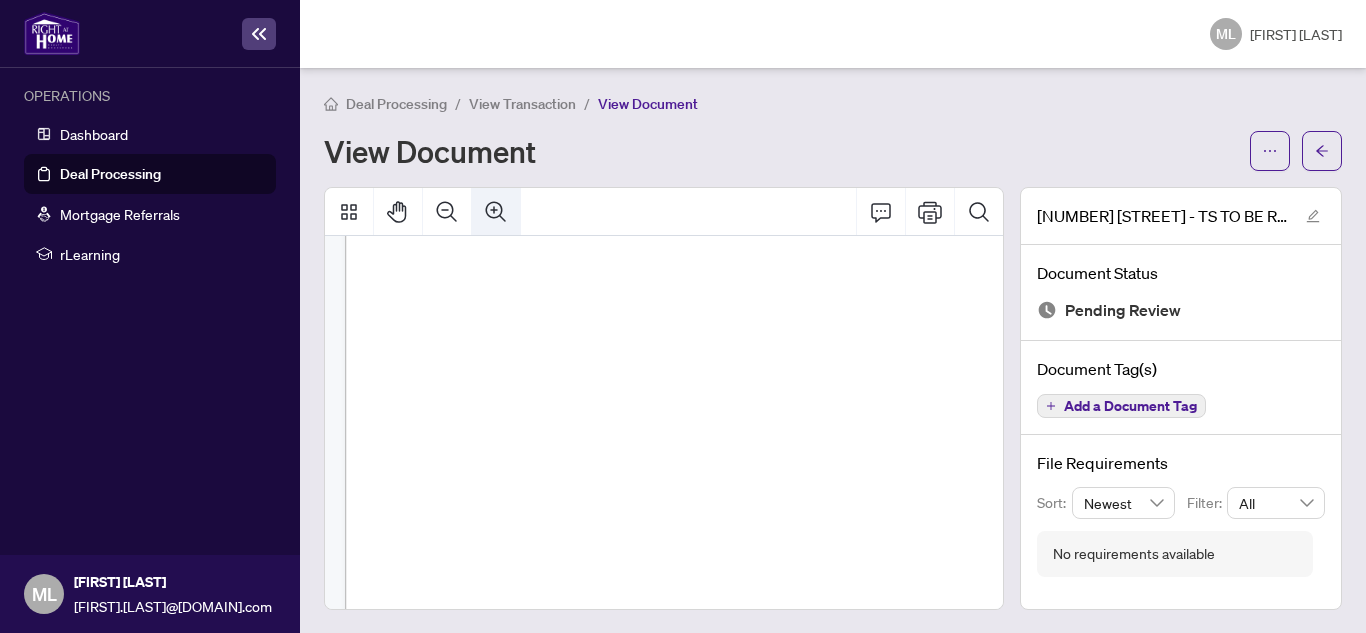 scroll, scrollTop: 129, scrollLeft: 78, axis: both 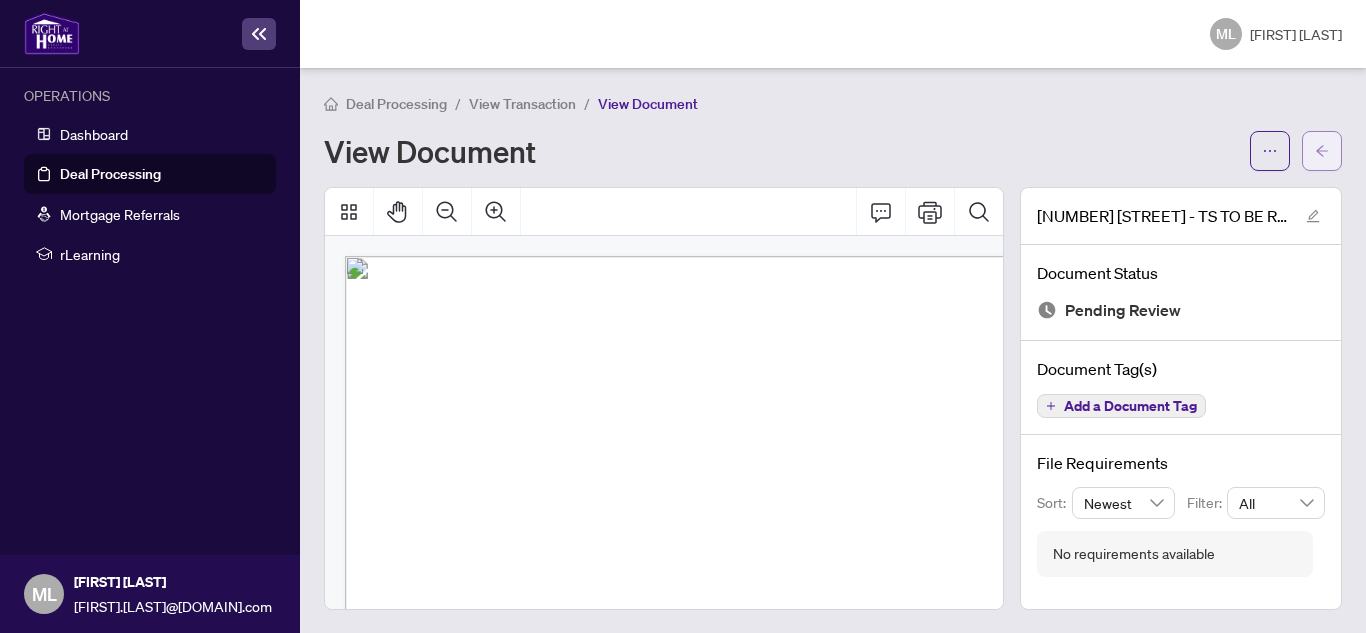click 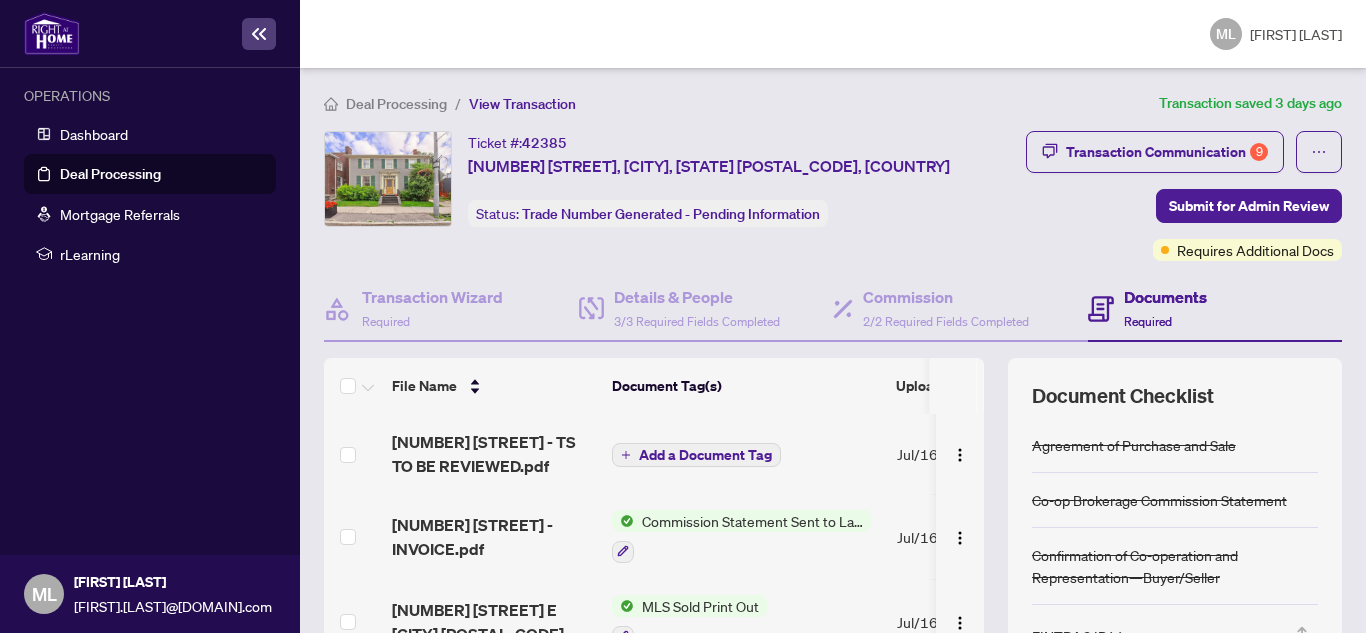 click on "Deal Processing" at bounding box center (110, 174) 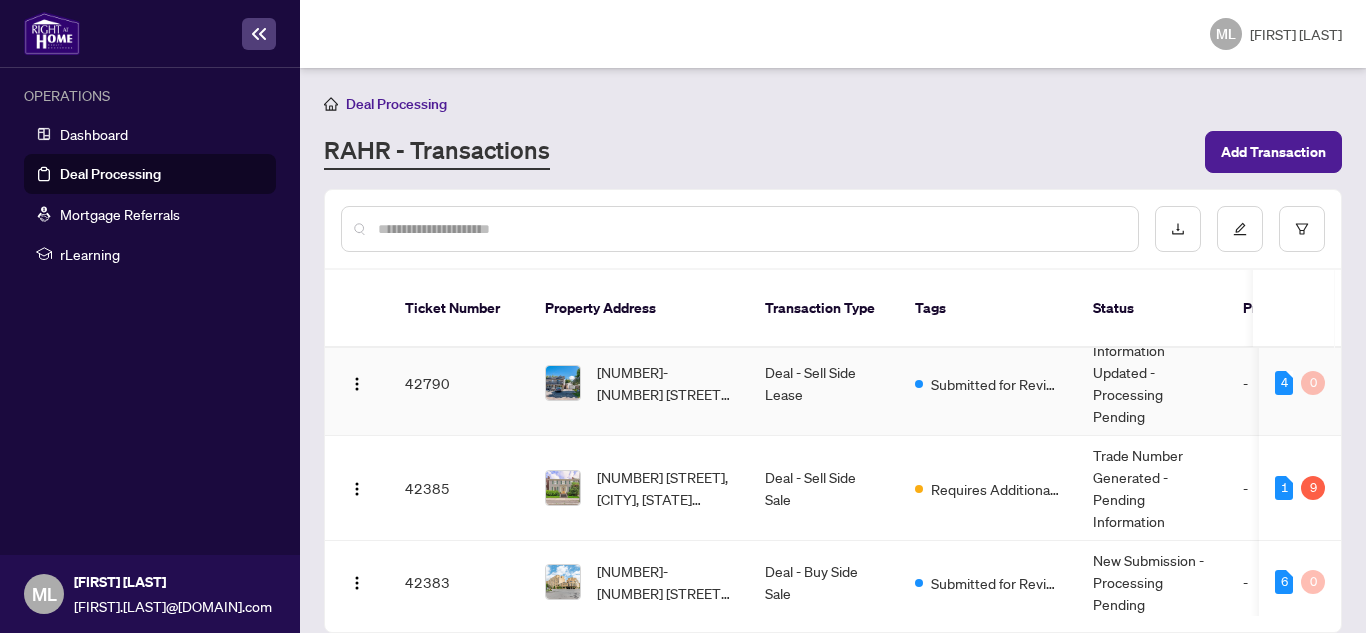 scroll, scrollTop: 200, scrollLeft: 0, axis: vertical 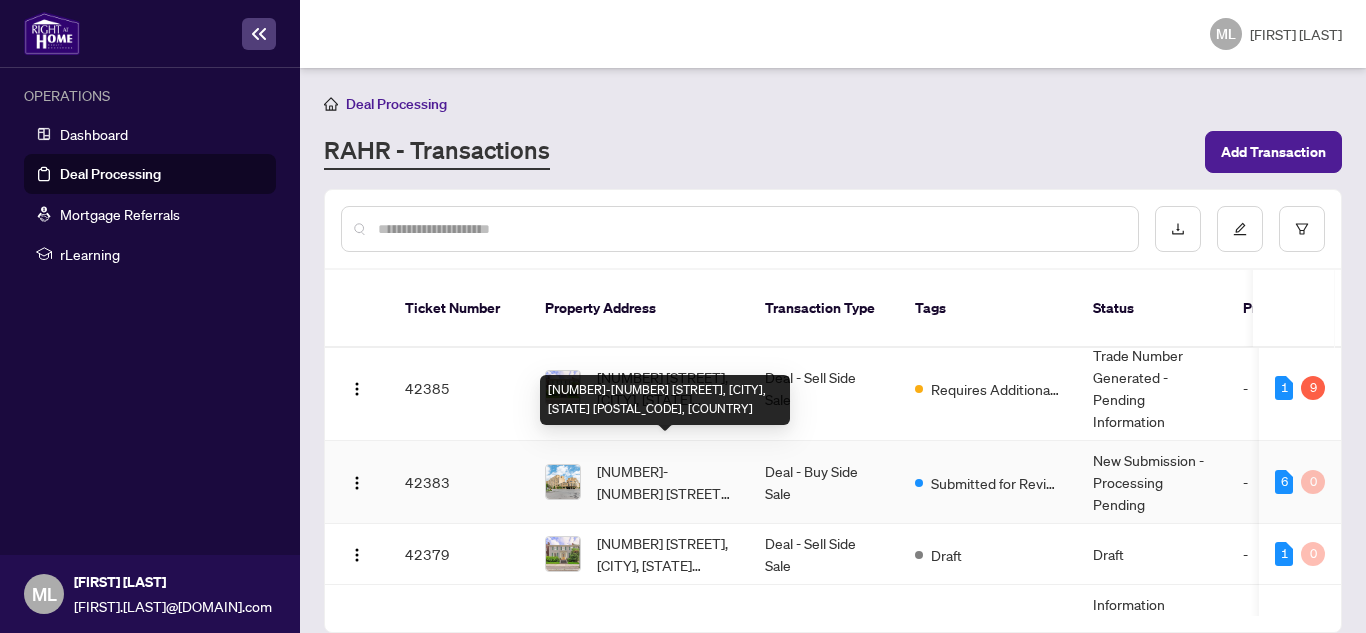 click on "[NUMBER]-[NUMBER] [STREET], [CITY], [STATE] [POSTAL_CODE], [COUNTRY]" at bounding box center (665, 482) 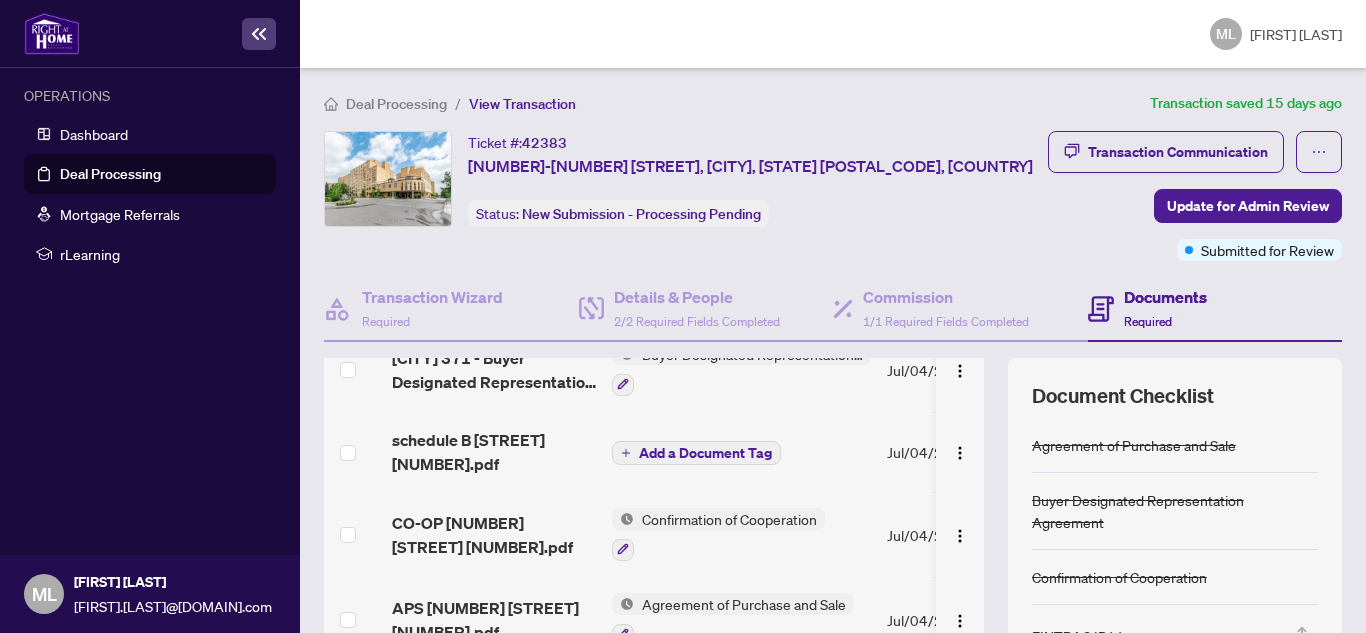 scroll, scrollTop: 191, scrollLeft: 0, axis: vertical 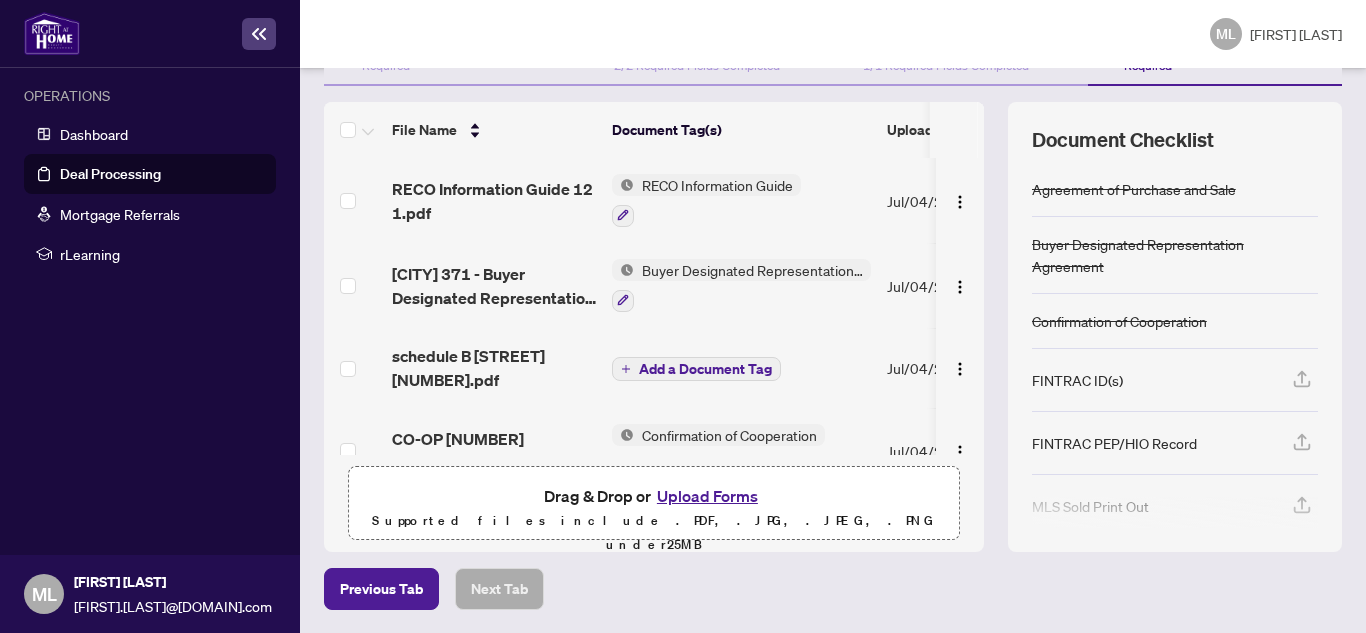 click on "Upload Forms" at bounding box center [707, 496] 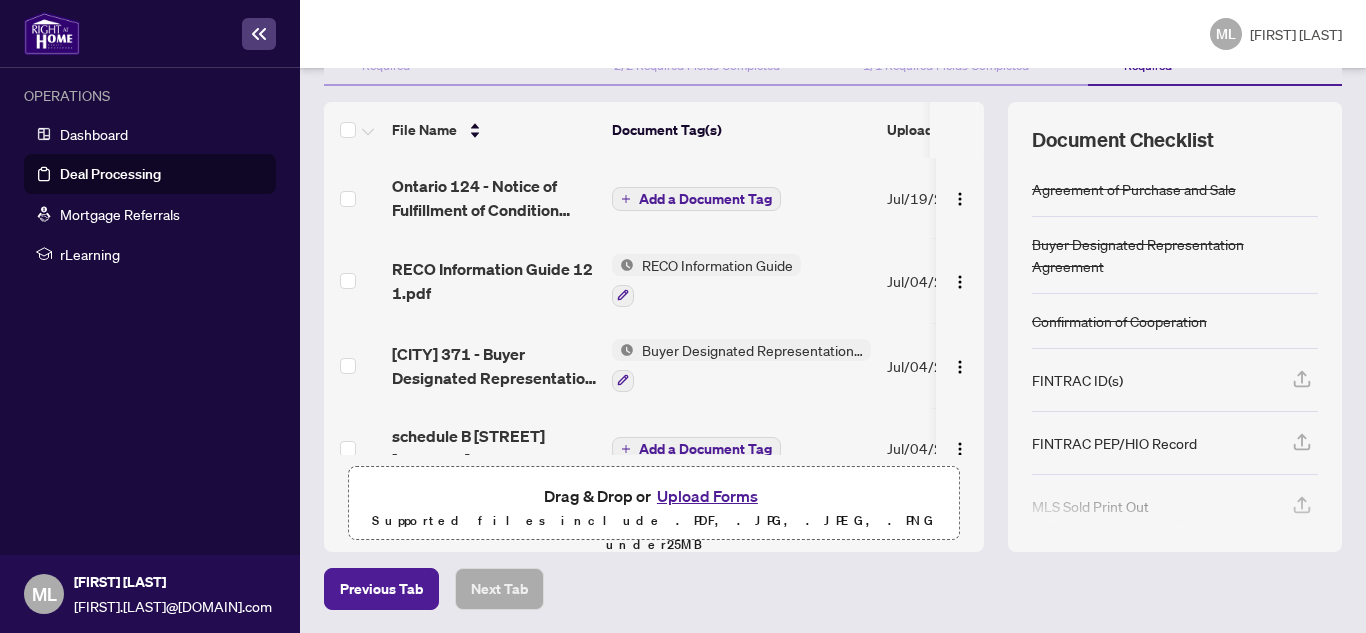 click on "Upload Forms" at bounding box center [707, 496] 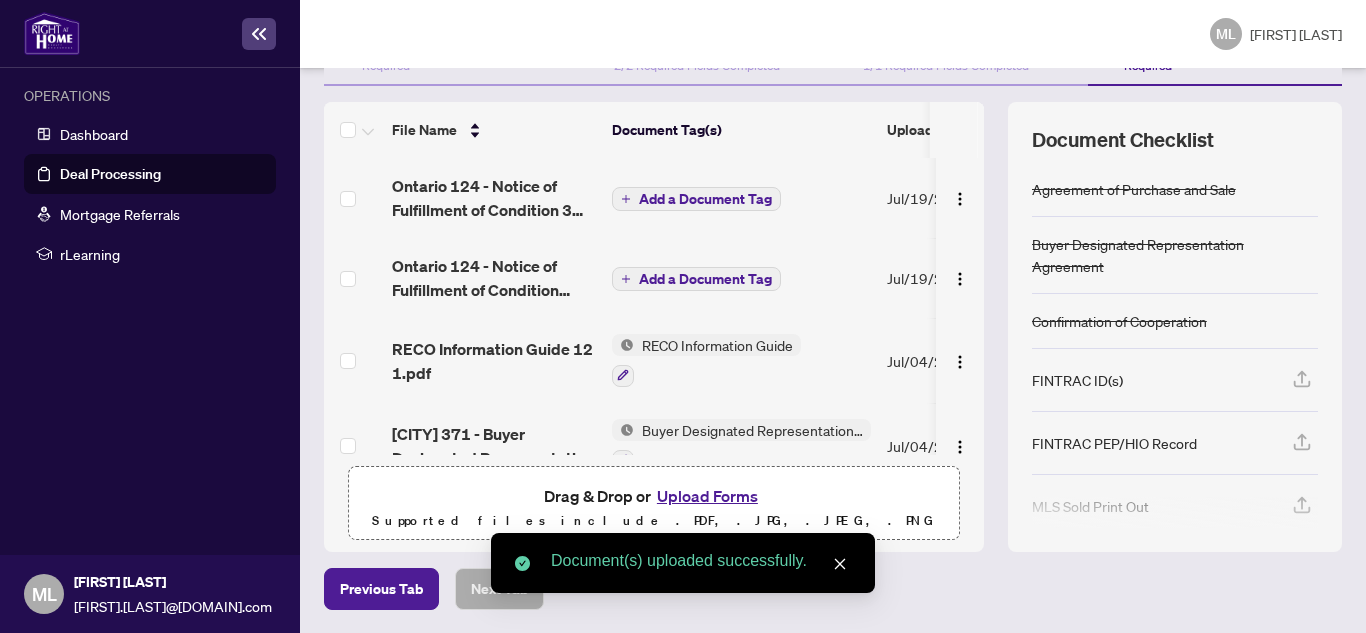 click at bounding box center [840, 564] 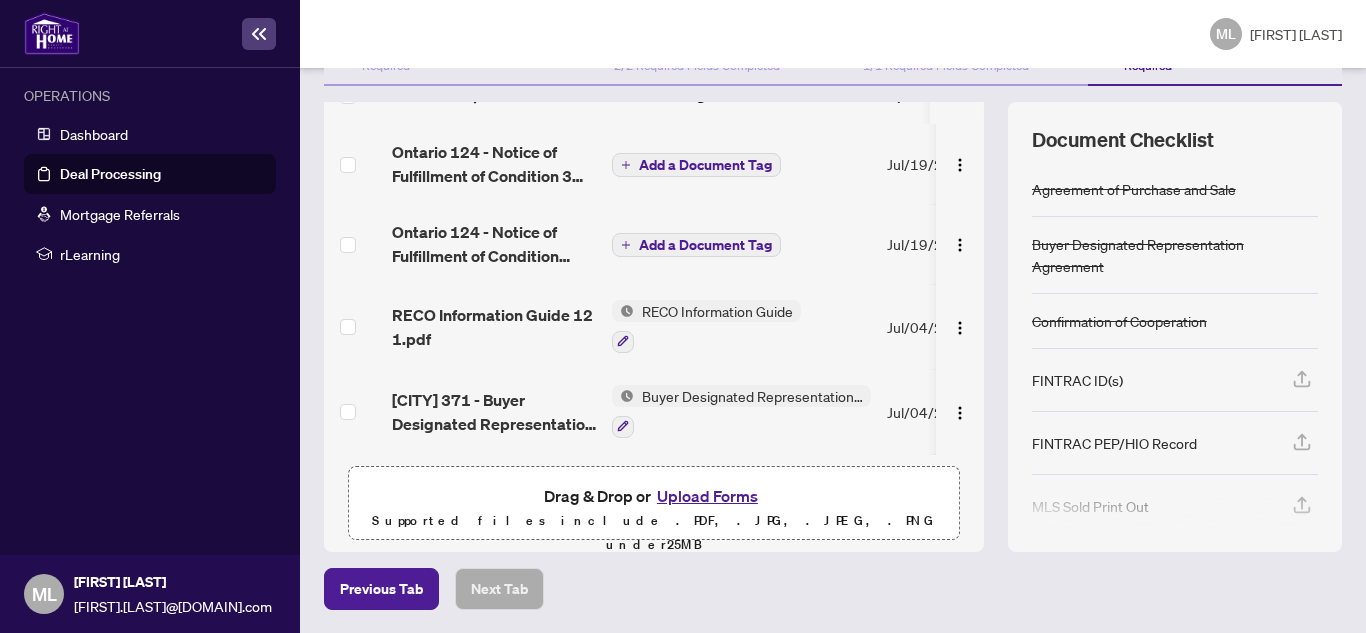 scroll, scrollTop: 0, scrollLeft: 0, axis: both 